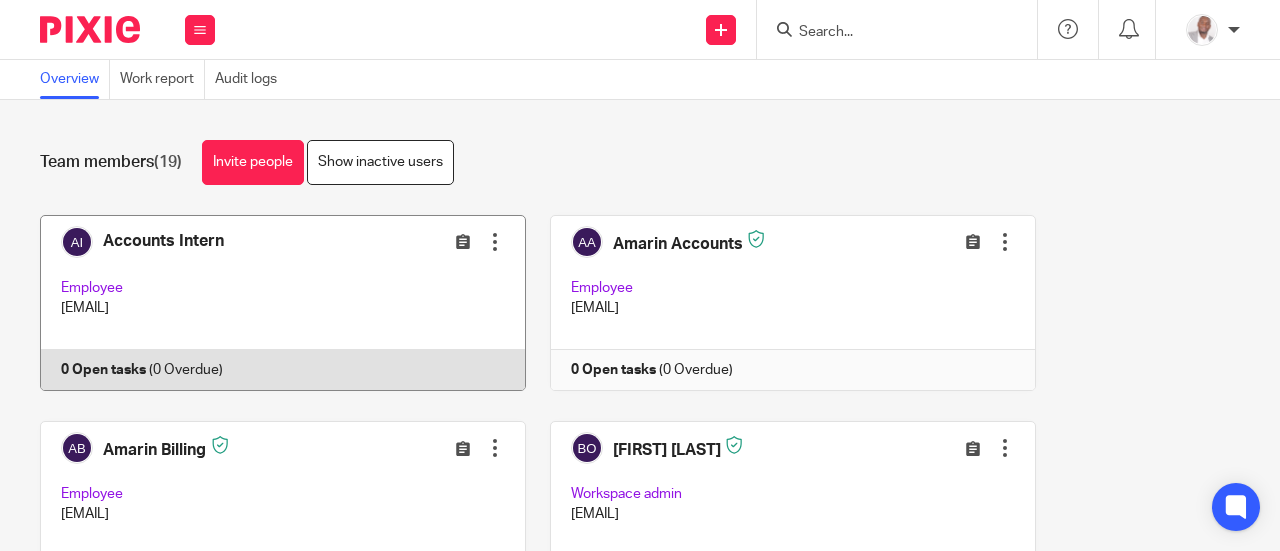 scroll, scrollTop: 0, scrollLeft: 0, axis: both 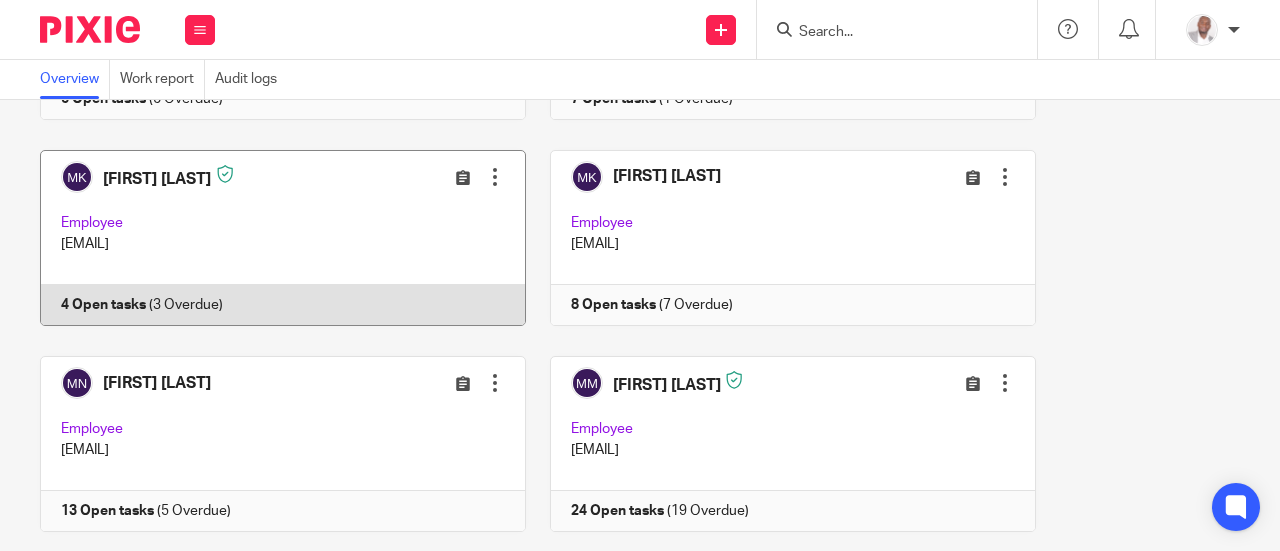 click at bounding box center (272, 238) 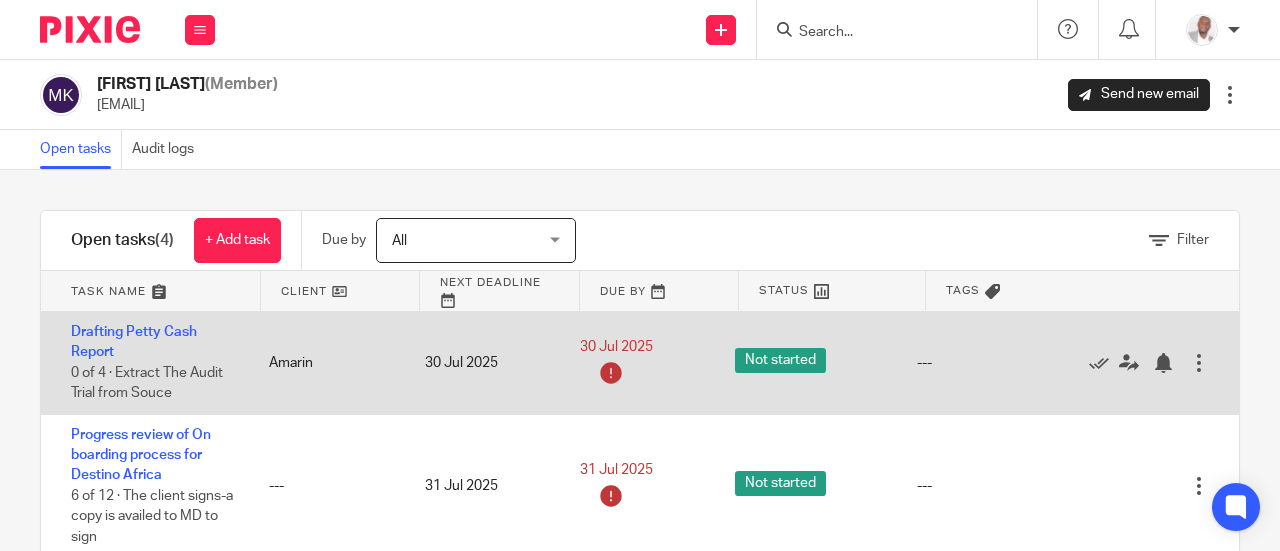scroll, scrollTop: 0, scrollLeft: 0, axis: both 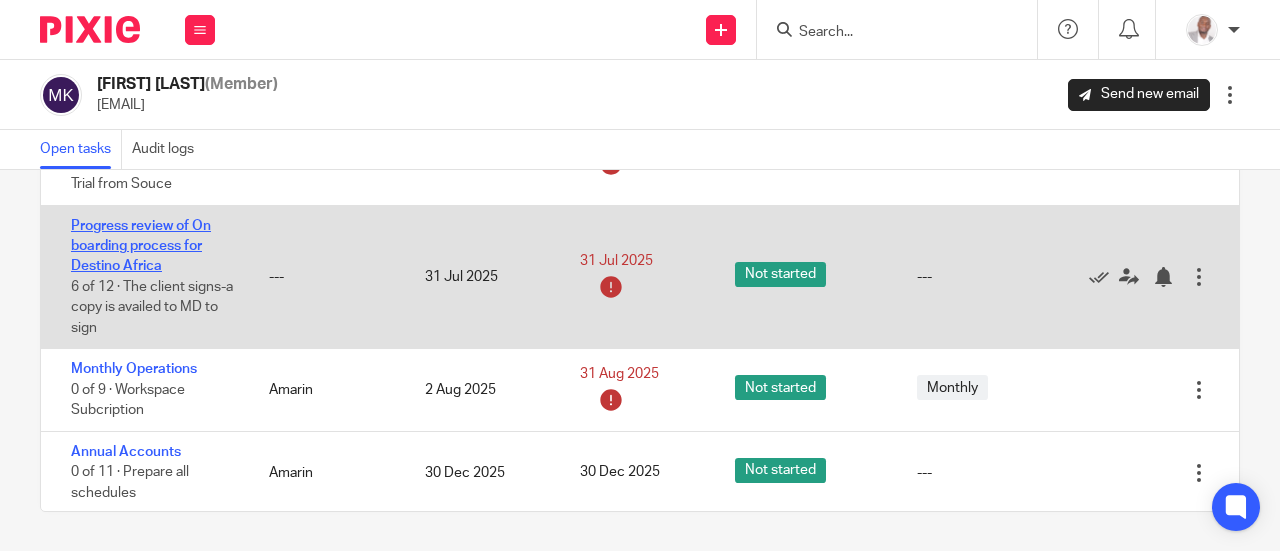 click on "Progress review of On boarding process for Destino Africa" at bounding box center [141, 246] 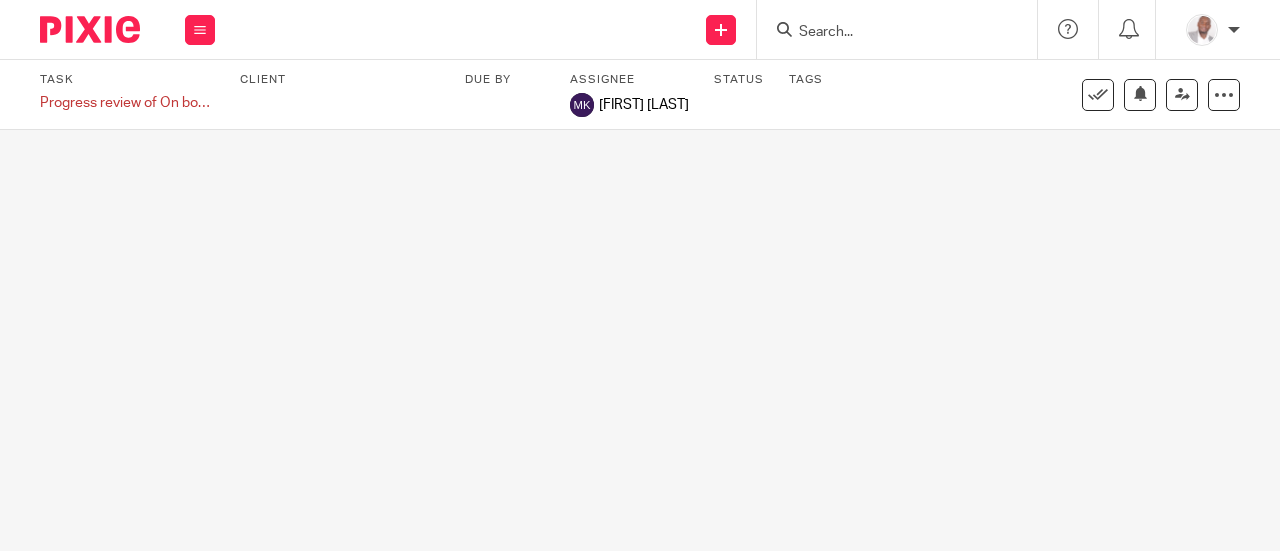 scroll, scrollTop: 0, scrollLeft: 0, axis: both 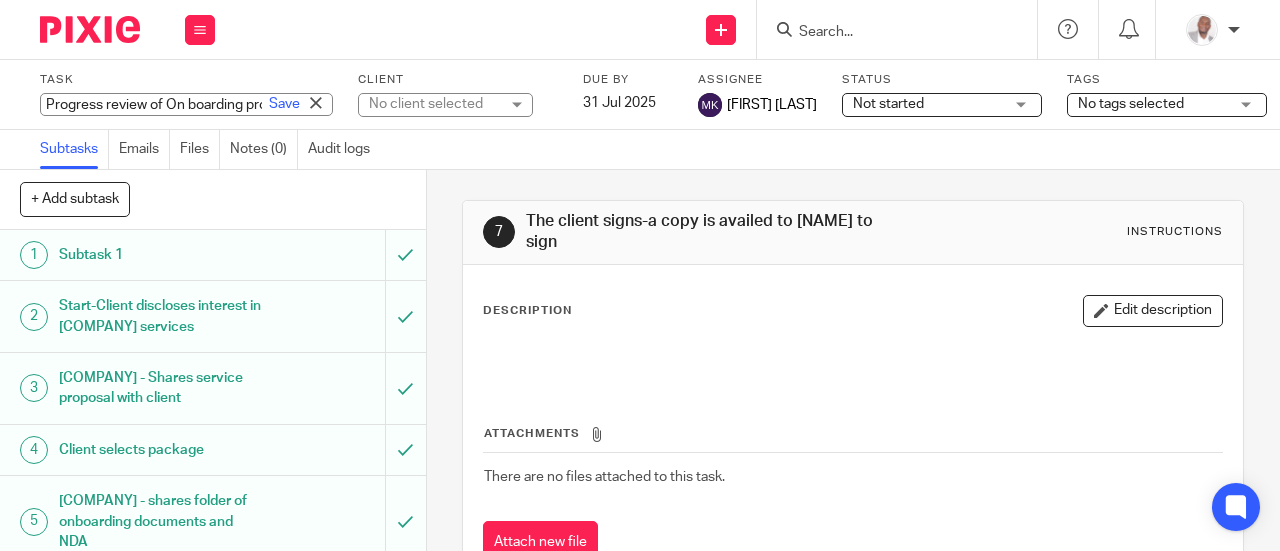 click on "Progress review of On boarding process for Destino Africa   Save
Progress review of On boarding process for Destino Africa" at bounding box center [186, 104] 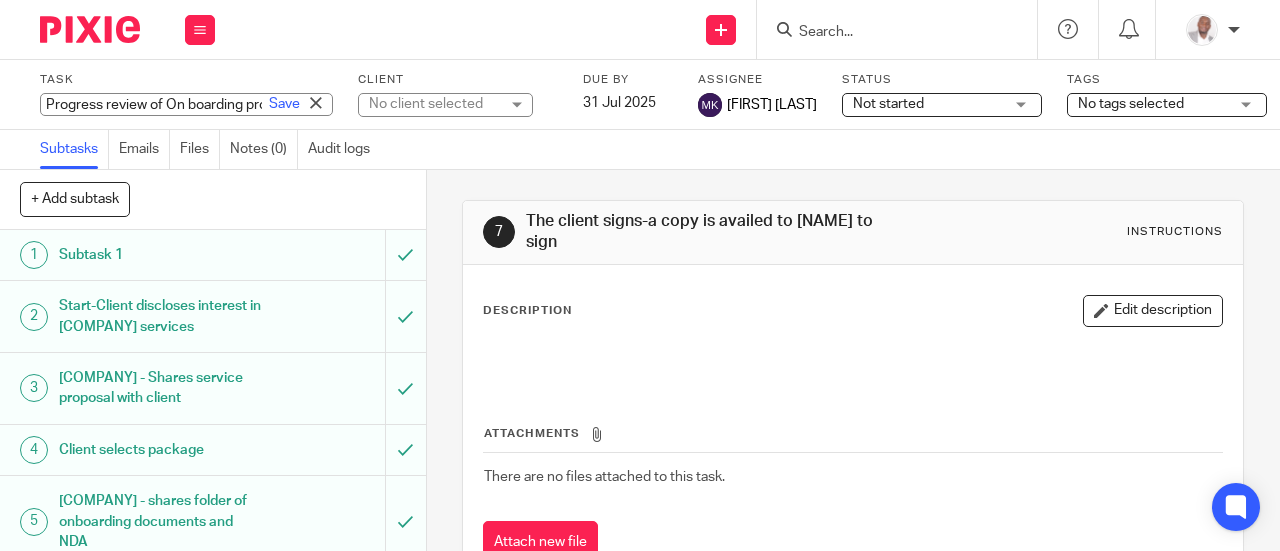 click on "Progress review of On boarding process for Destino Africa" at bounding box center [186, 104] 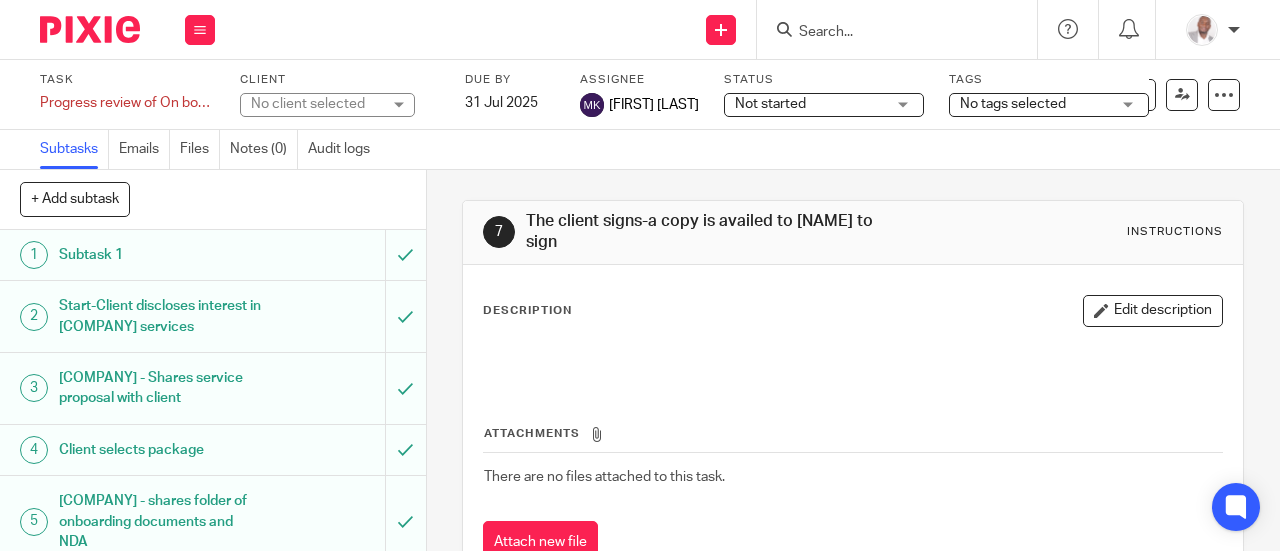 click on "Not started
Not started" at bounding box center (824, 105) 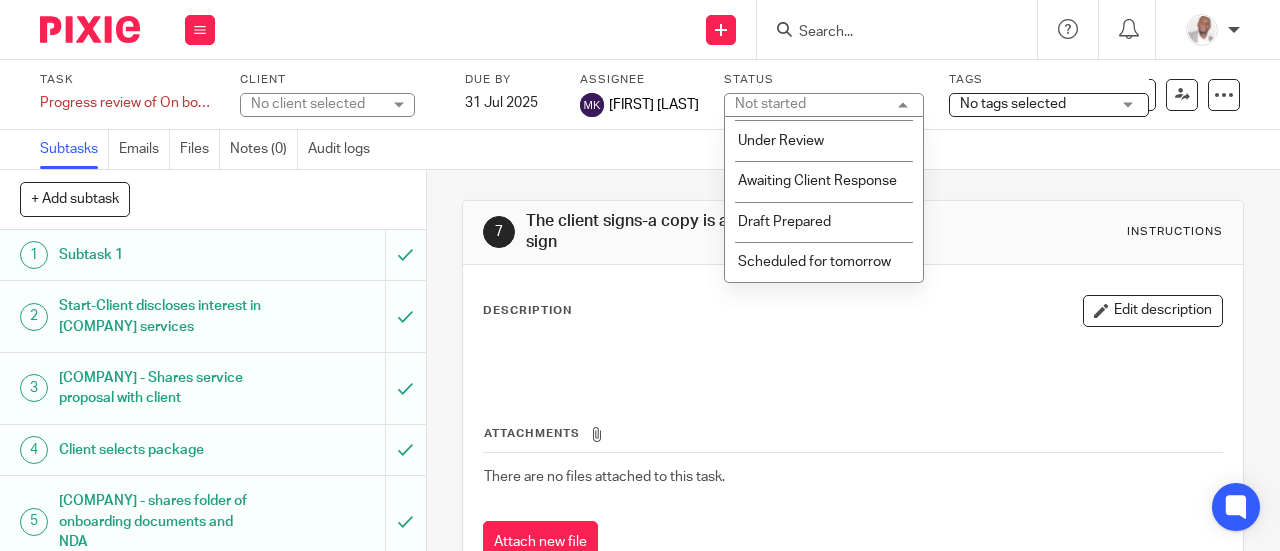 scroll, scrollTop: 98, scrollLeft: 0, axis: vertical 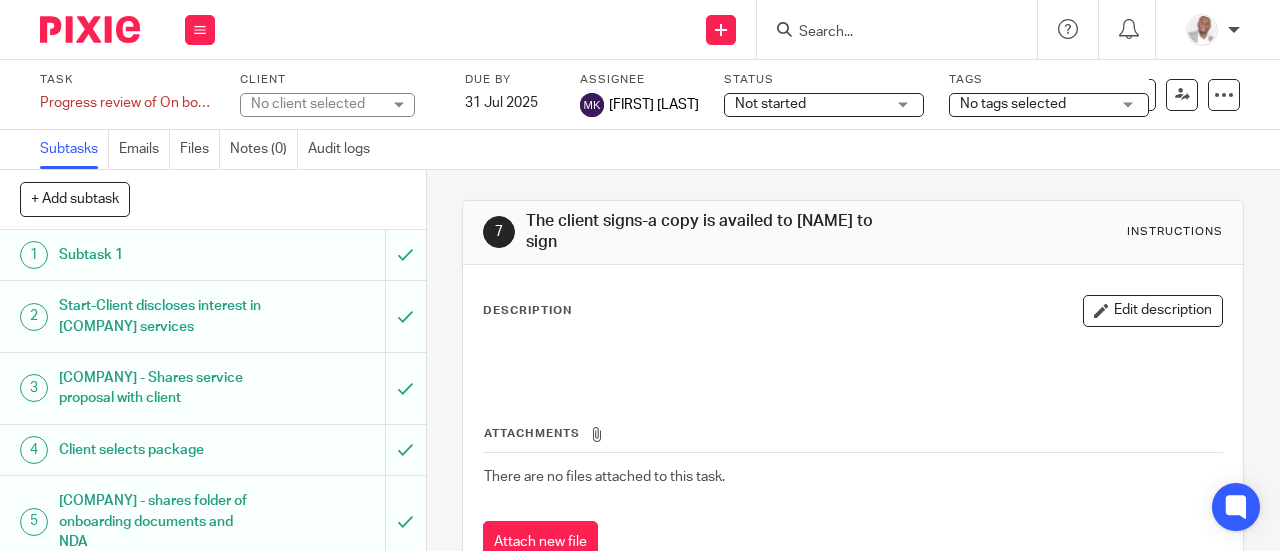 click on "Mariam Konso" at bounding box center [654, 105] 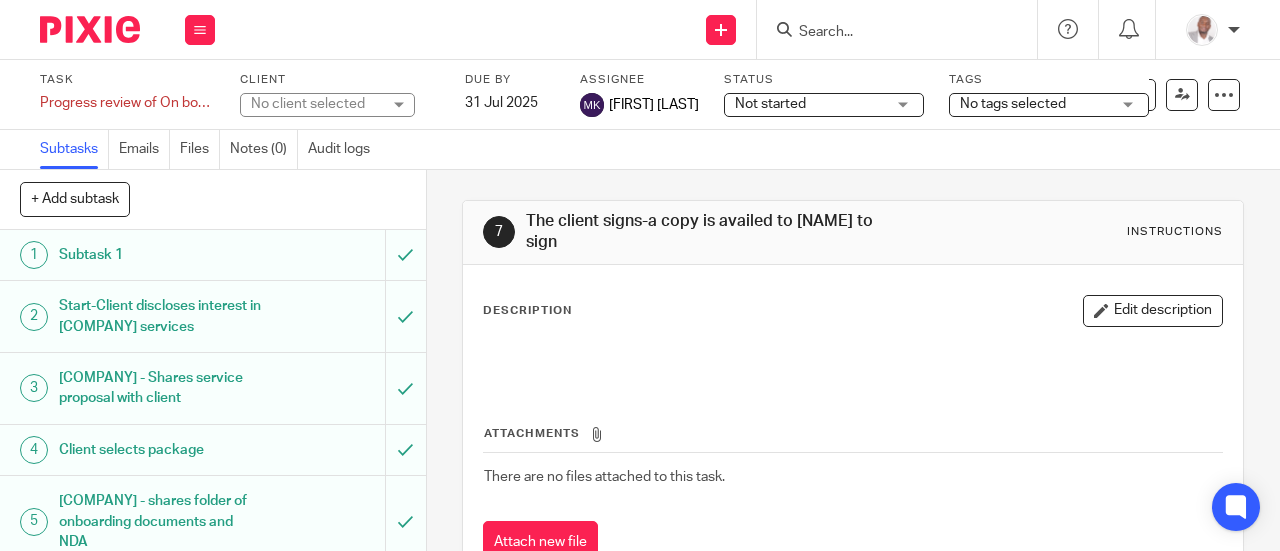 click on "Mariam Konso" at bounding box center [654, 105] 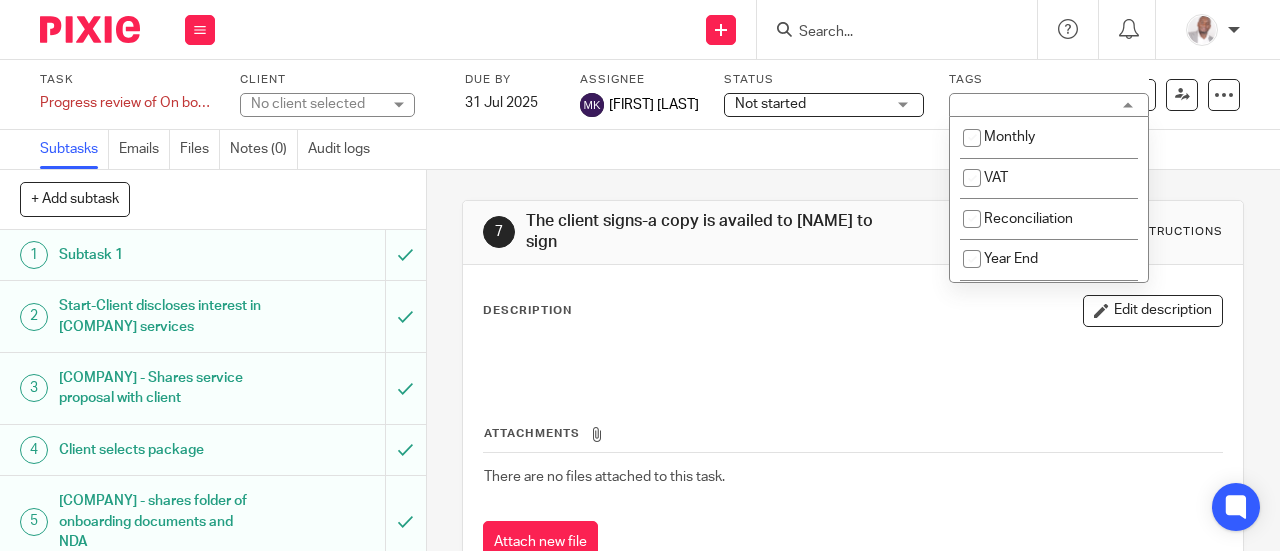 click on "No tags selected" at bounding box center [1049, 105] 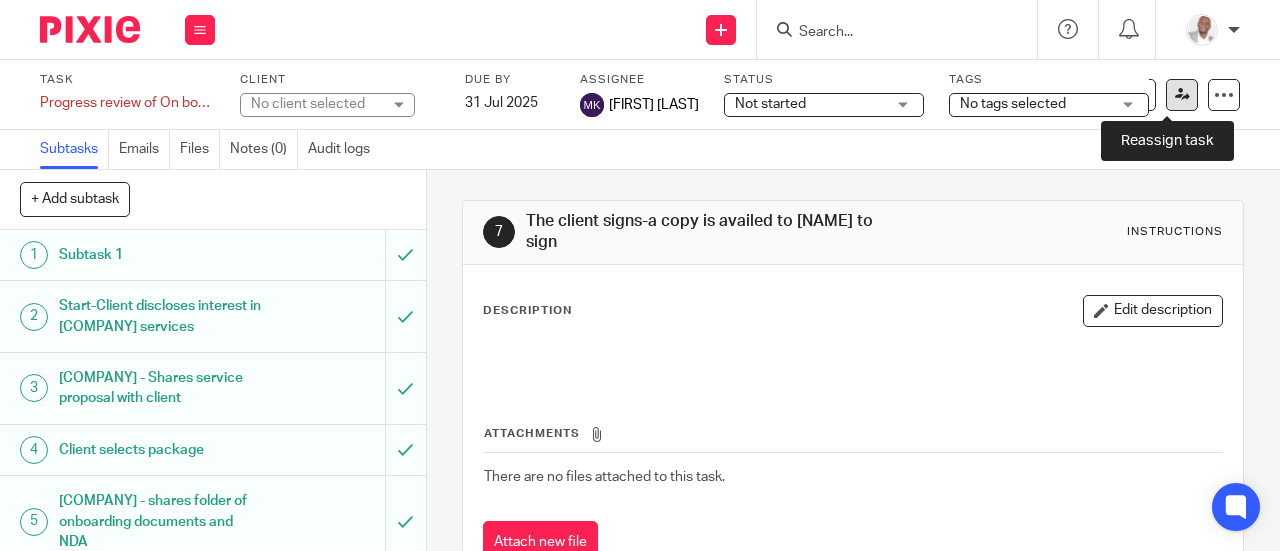 click at bounding box center (1182, 94) 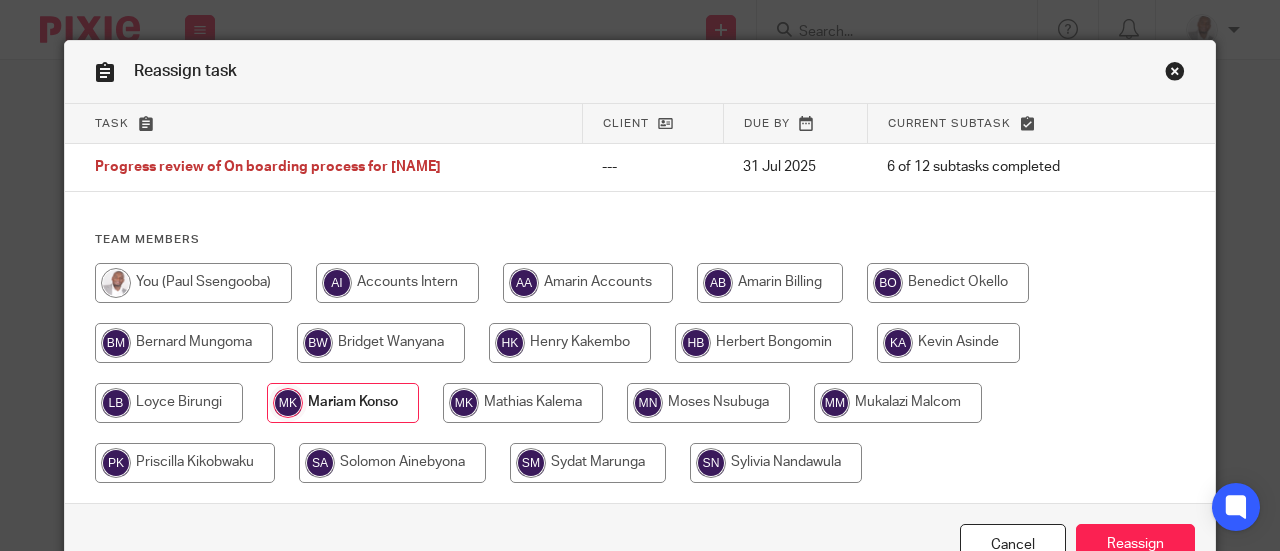 scroll, scrollTop: 0, scrollLeft: 0, axis: both 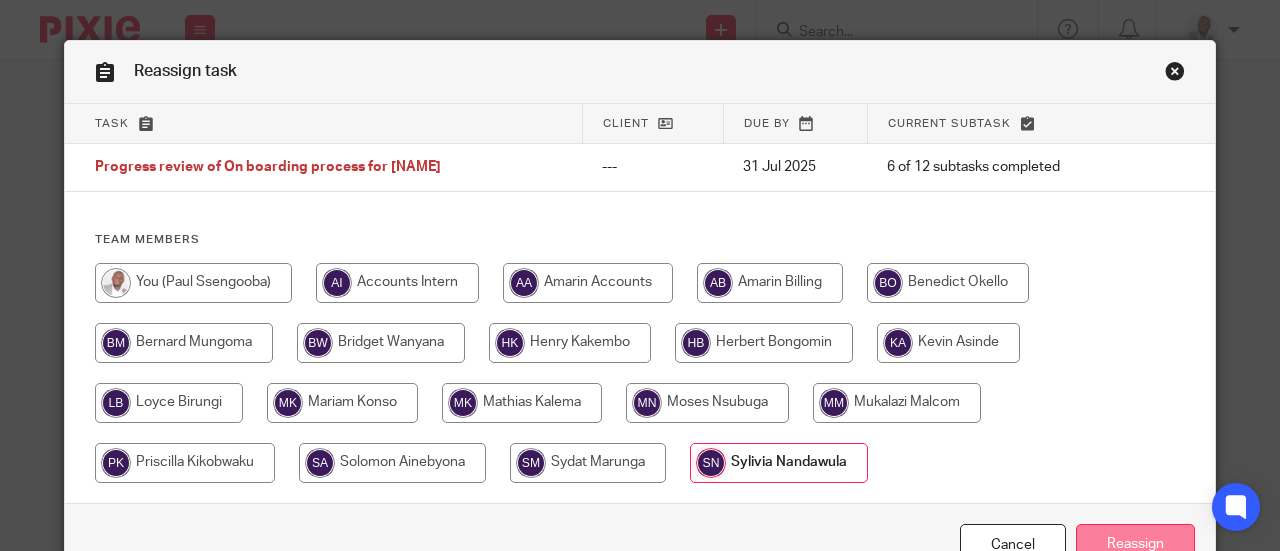 click on "Reassign" at bounding box center [1135, 545] 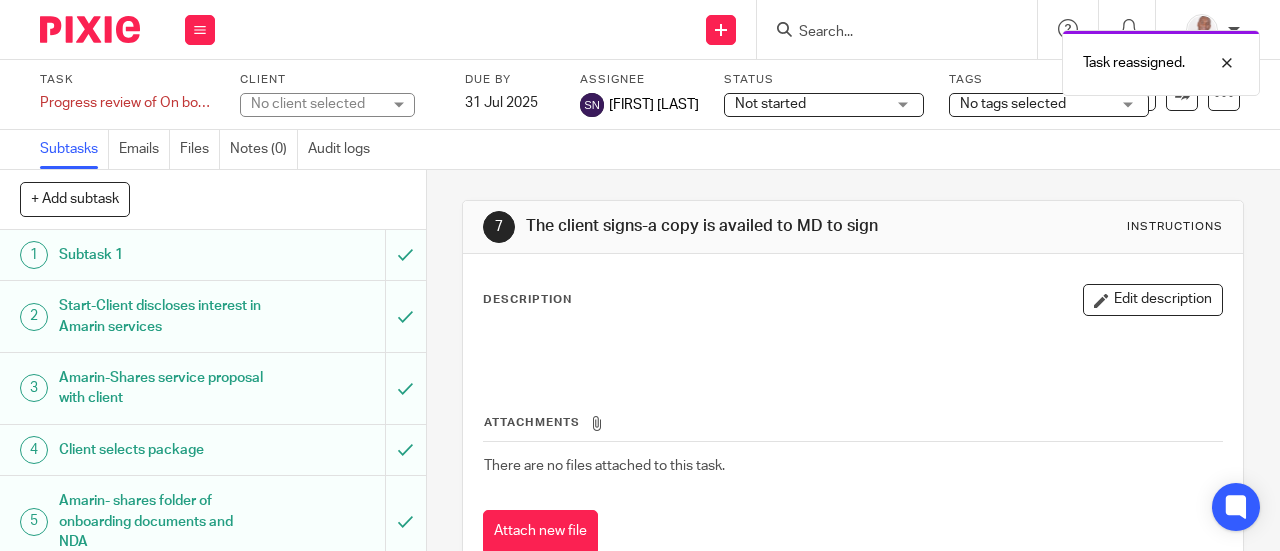 scroll, scrollTop: 0, scrollLeft: 0, axis: both 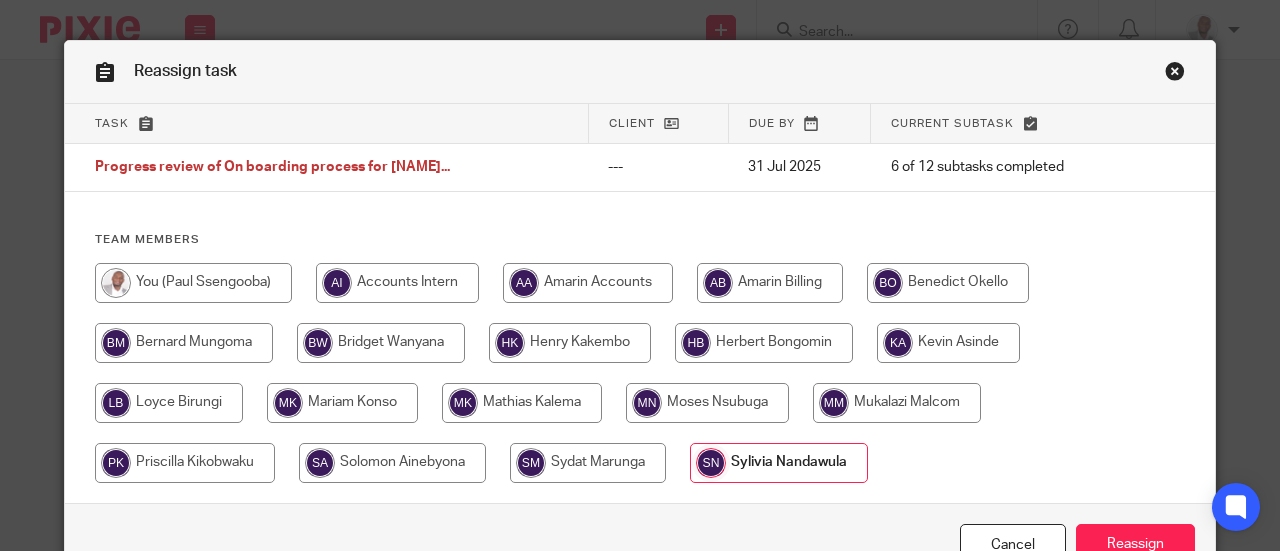 click at bounding box center (1175, 74) 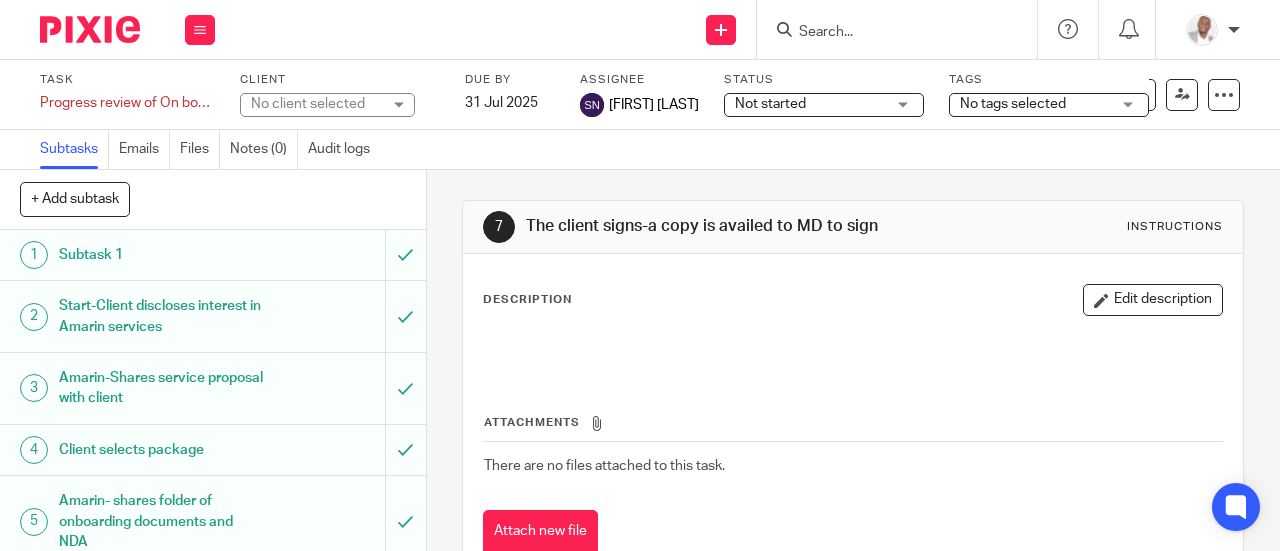 scroll, scrollTop: 0, scrollLeft: 0, axis: both 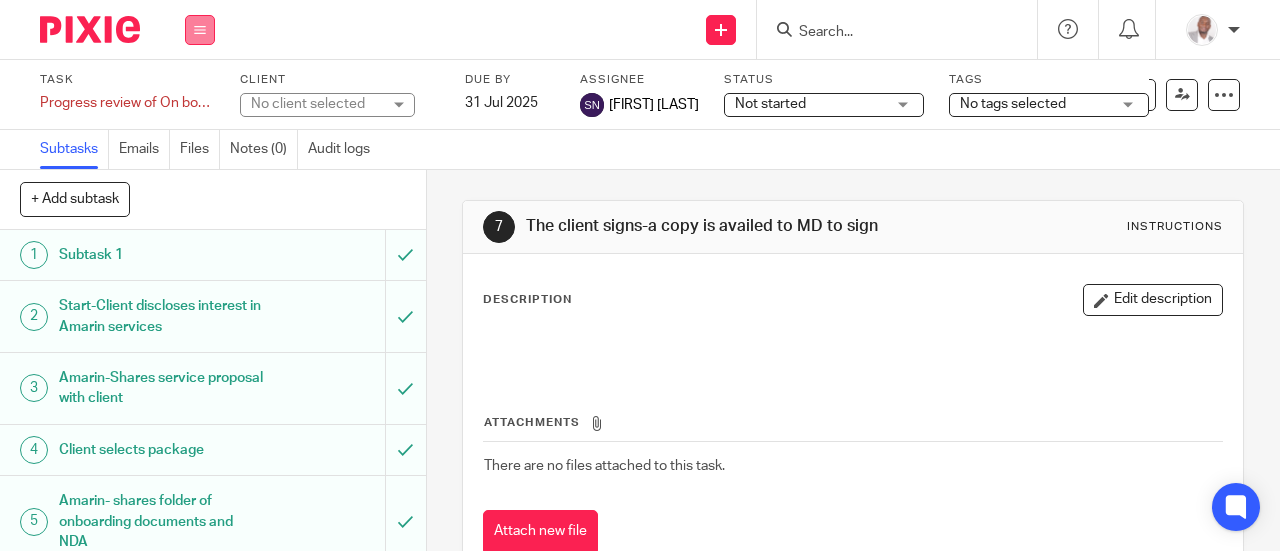 click at bounding box center (200, 30) 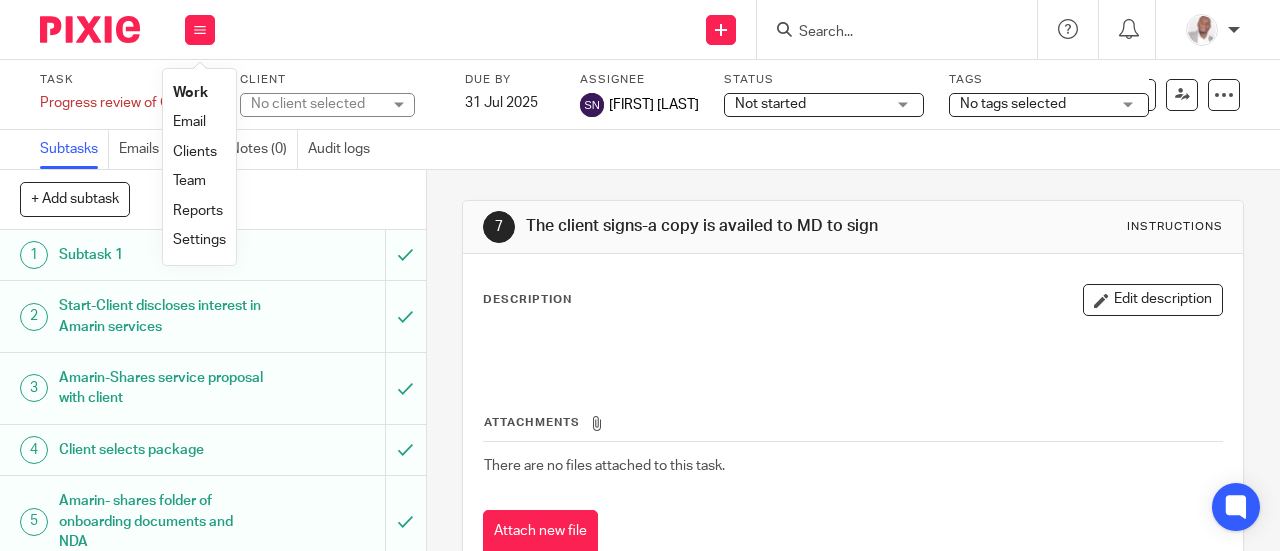 click on "Team" at bounding box center (189, 181) 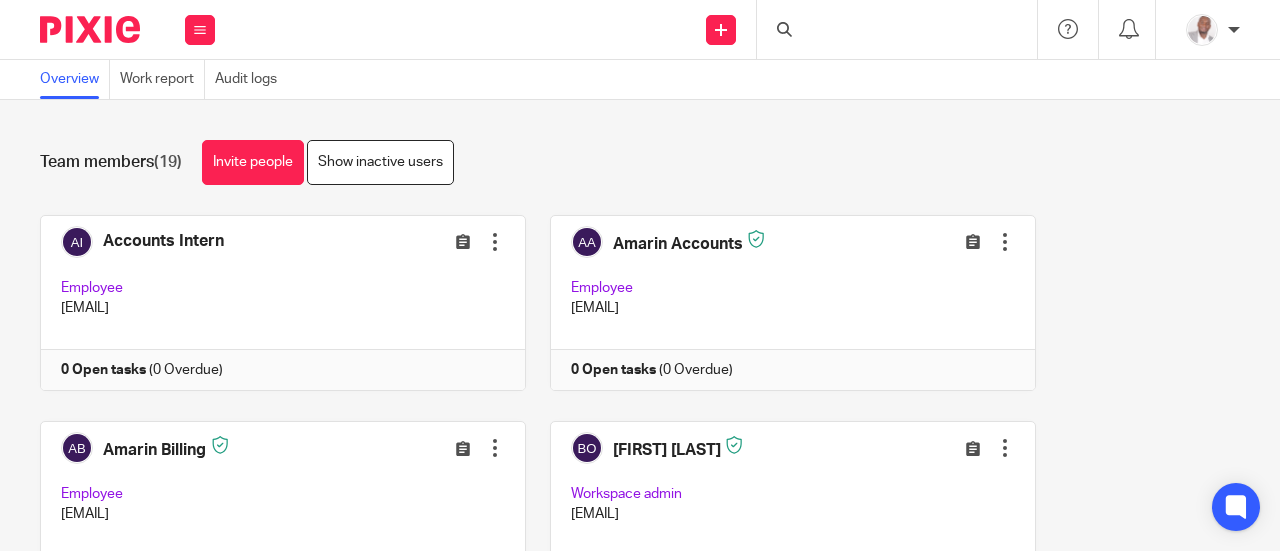 scroll, scrollTop: 0, scrollLeft: 0, axis: both 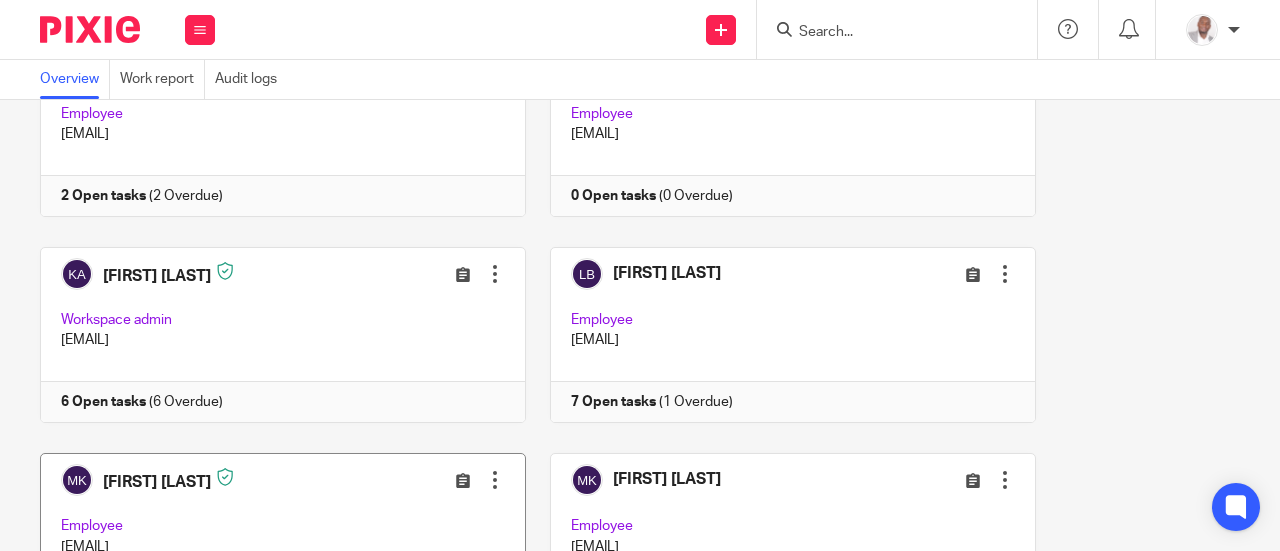 click at bounding box center (272, 541) 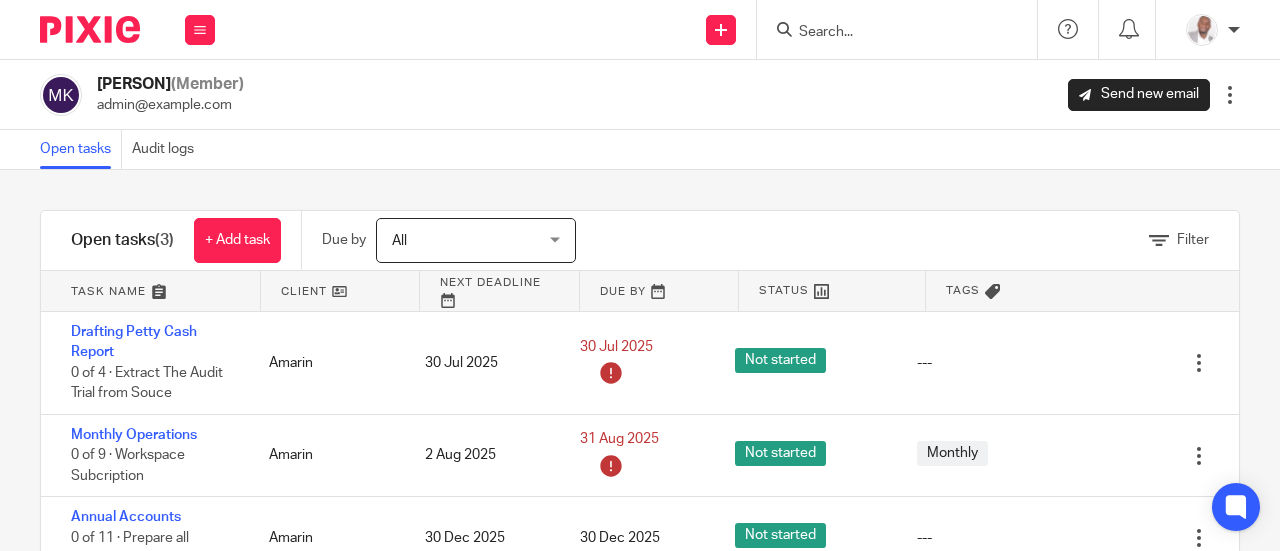 scroll, scrollTop: 0, scrollLeft: 0, axis: both 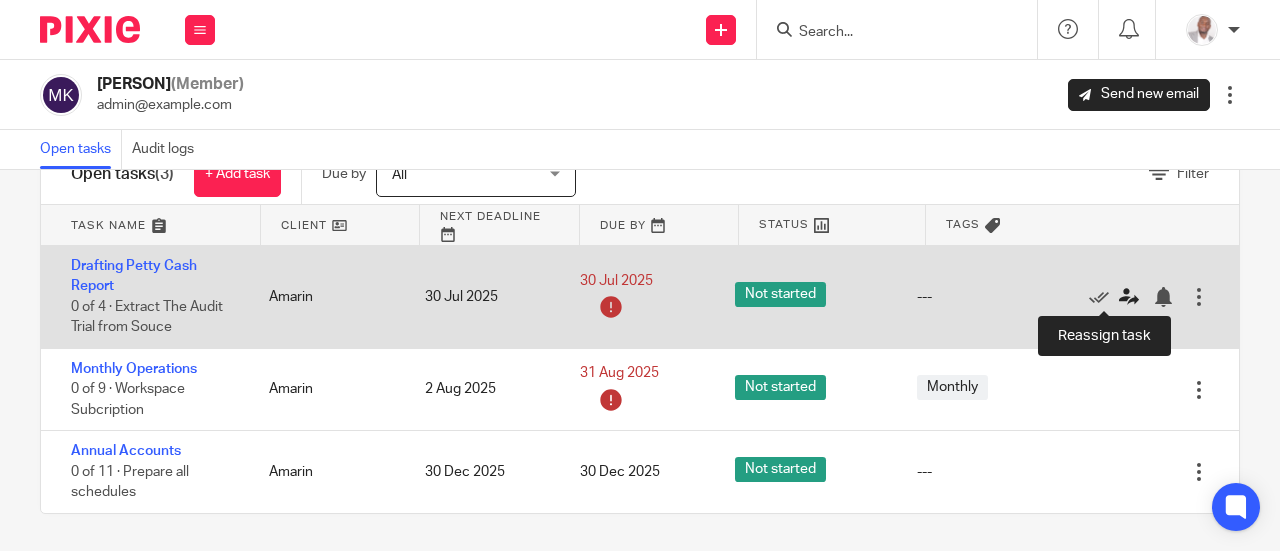 click at bounding box center [1129, 297] 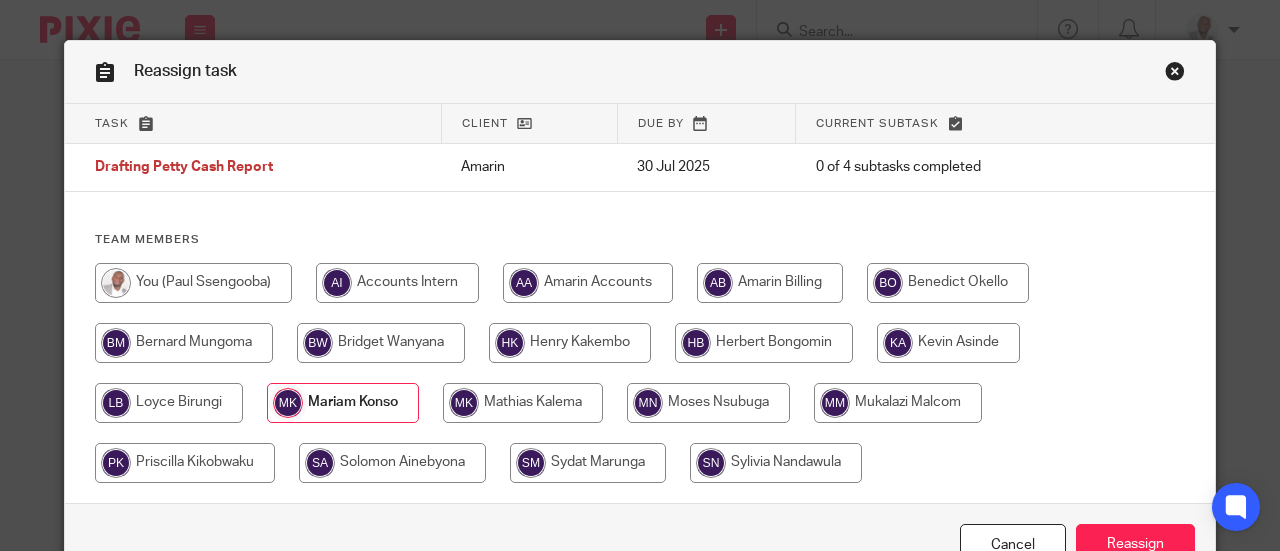 scroll, scrollTop: 0, scrollLeft: 0, axis: both 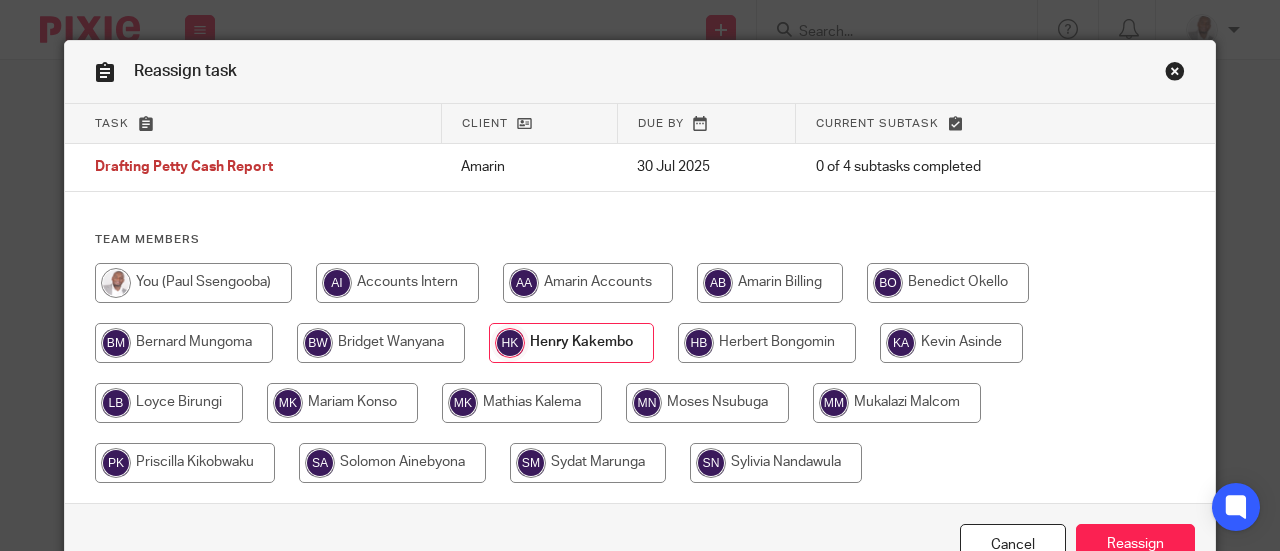 click at bounding box center (1175, 74) 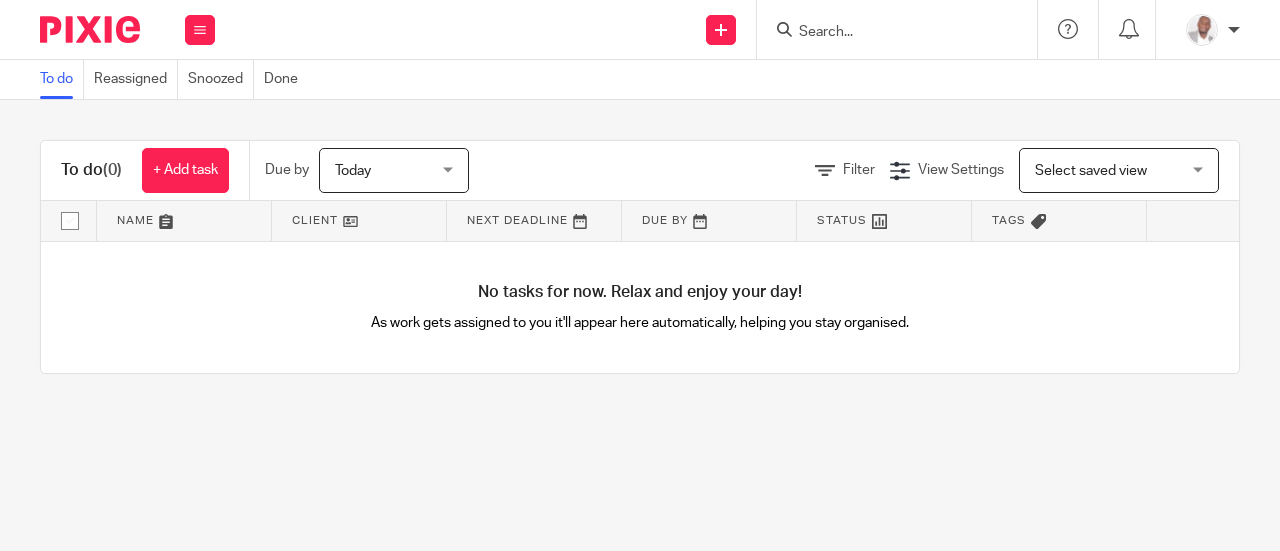 scroll, scrollTop: 0, scrollLeft: 0, axis: both 